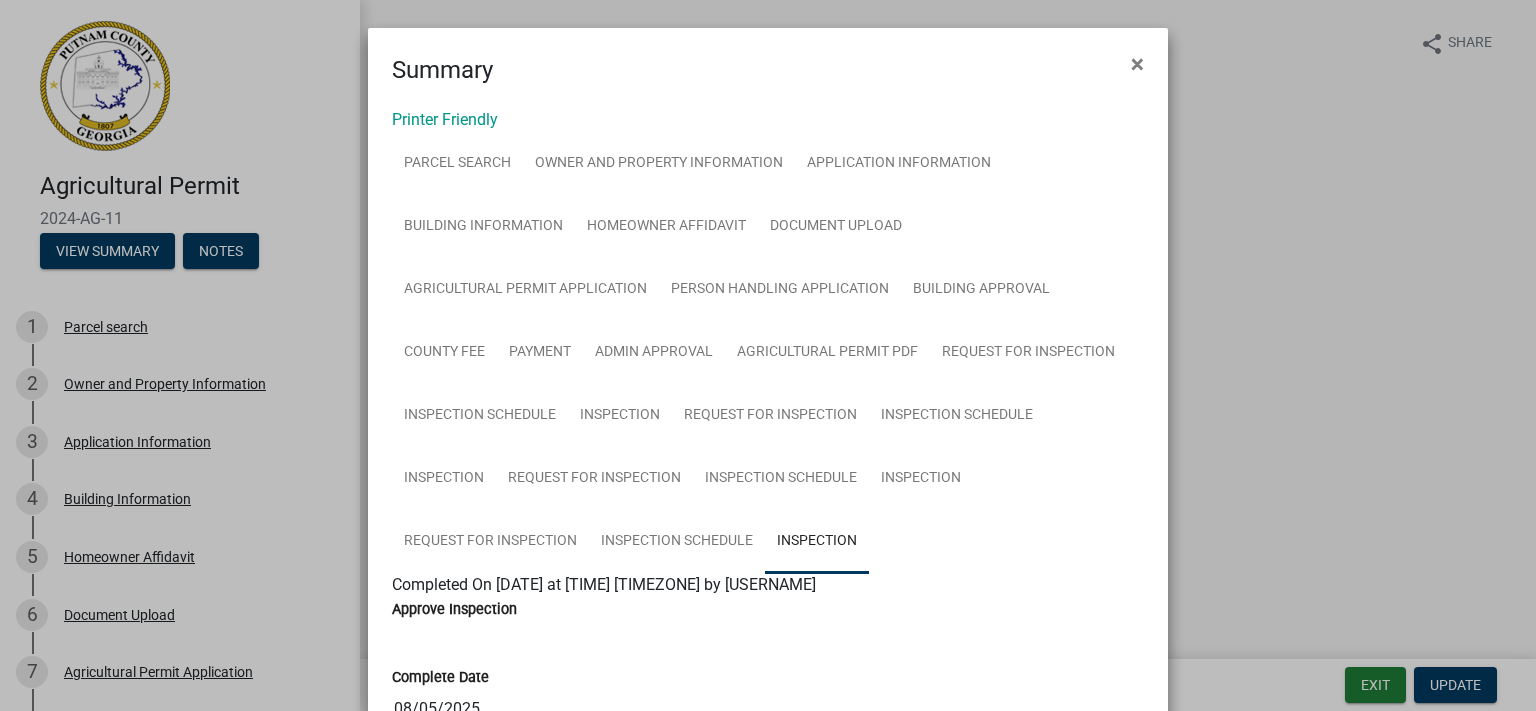 scroll, scrollTop: 0, scrollLeft: 0, axis: both 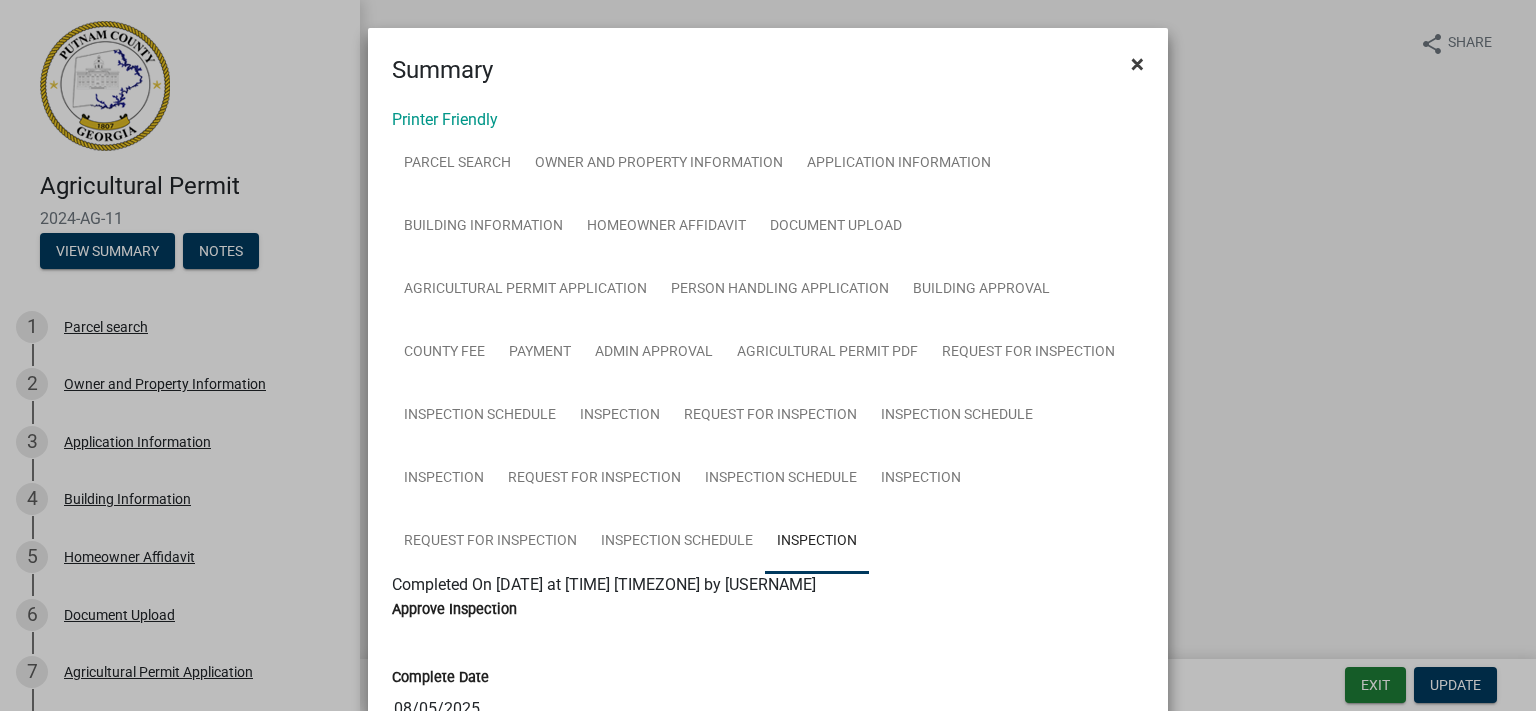 click on "×" 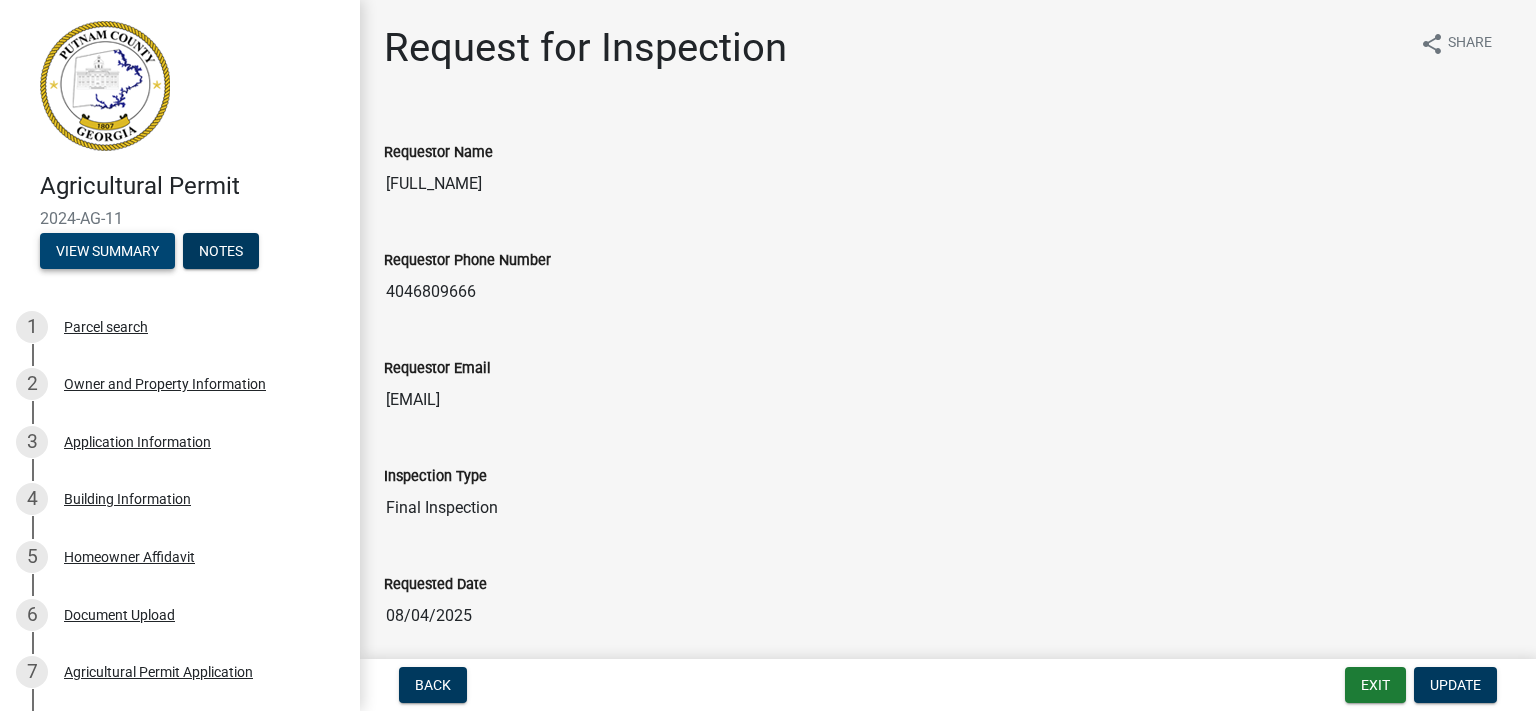 scroll, scrollTop: 115, scrollLeft: 0, axis: vertical 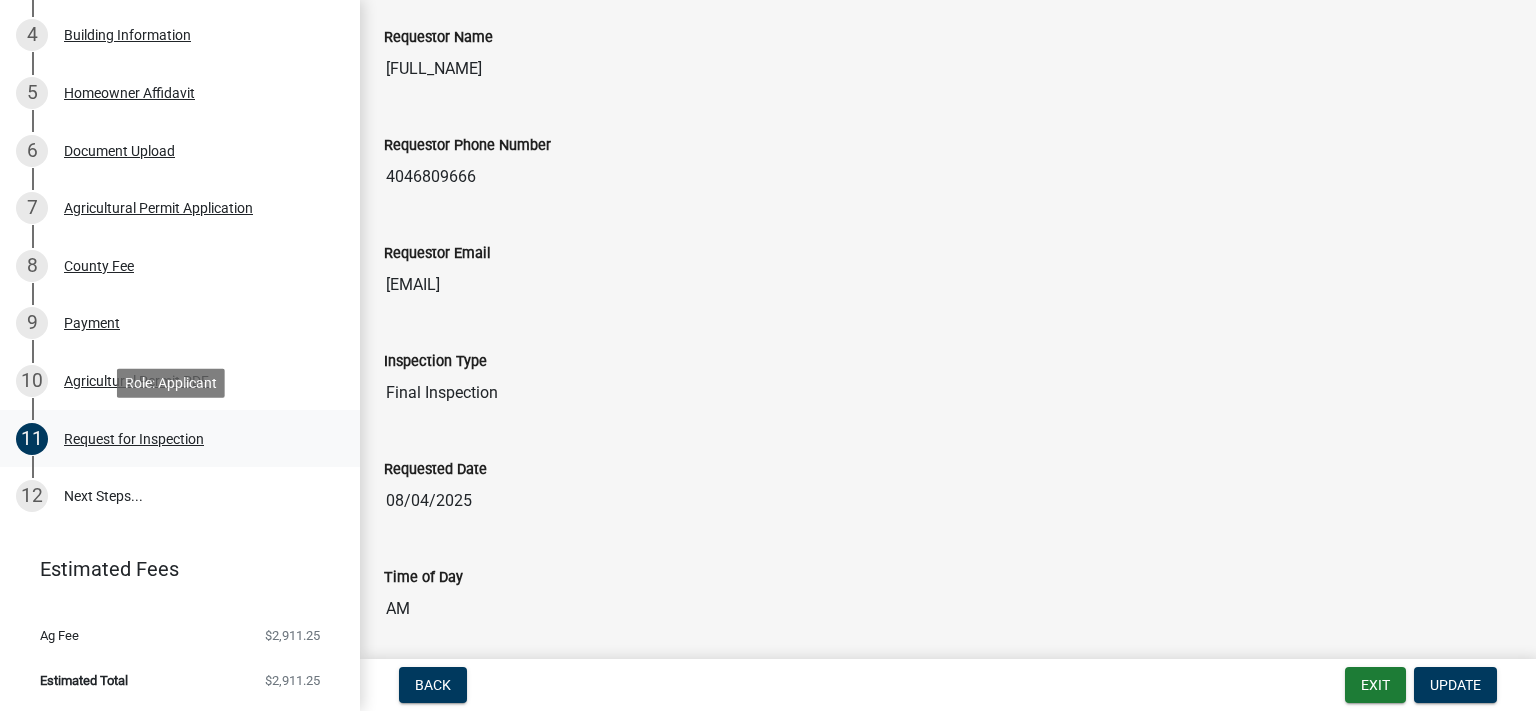 click on "Request for Inspection" at bounding box center [134, 439] 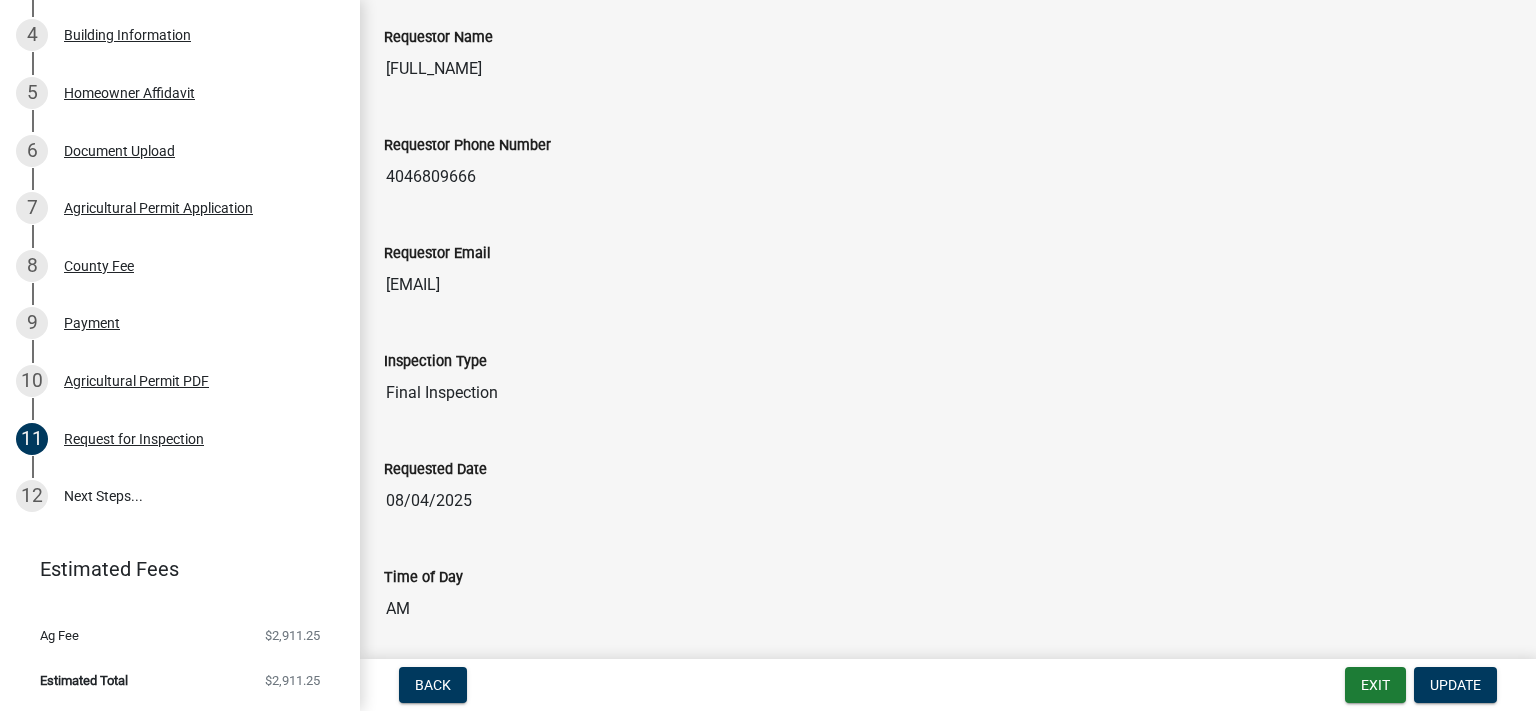 scroll, scrollTop: 0, scrollLeft: 0, axis: both 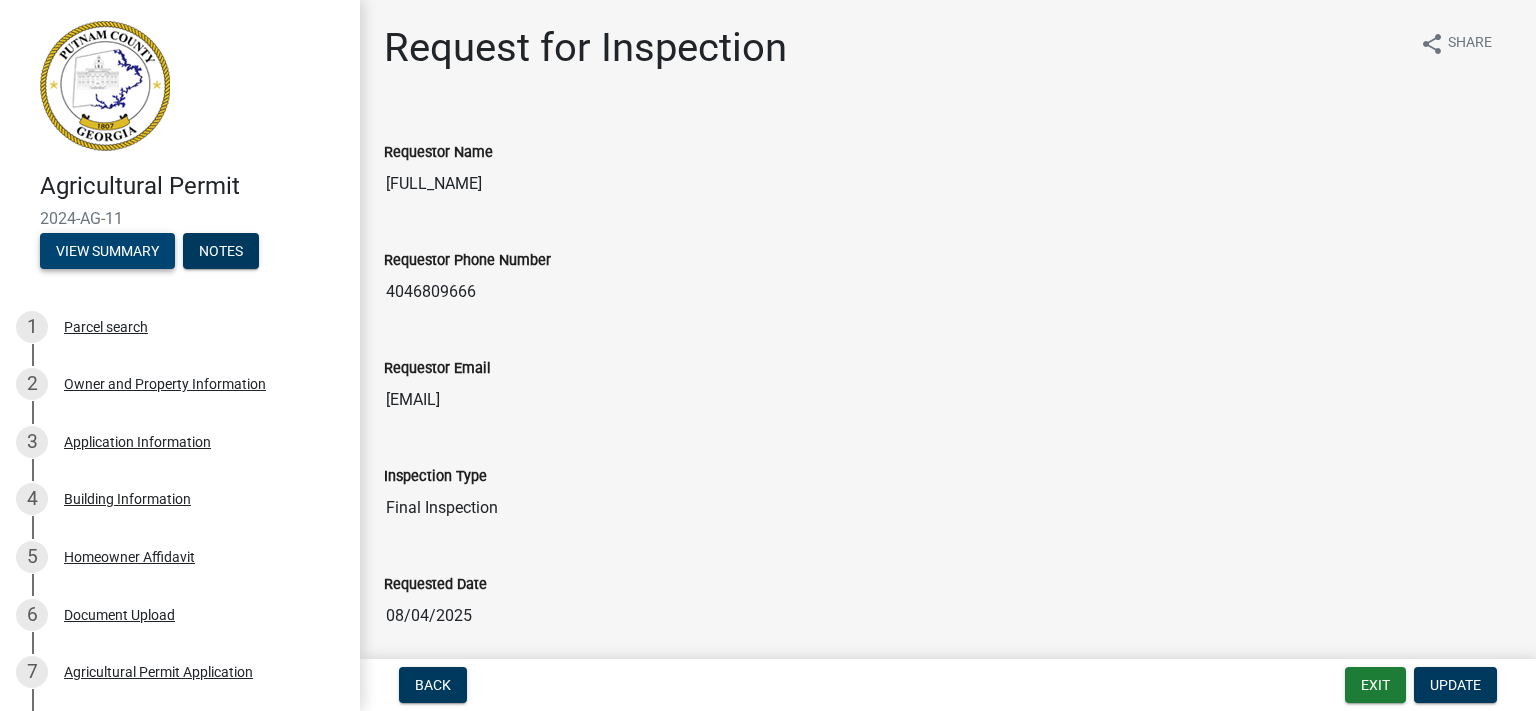 click on "View Summary" at bounding box center [107, 251] 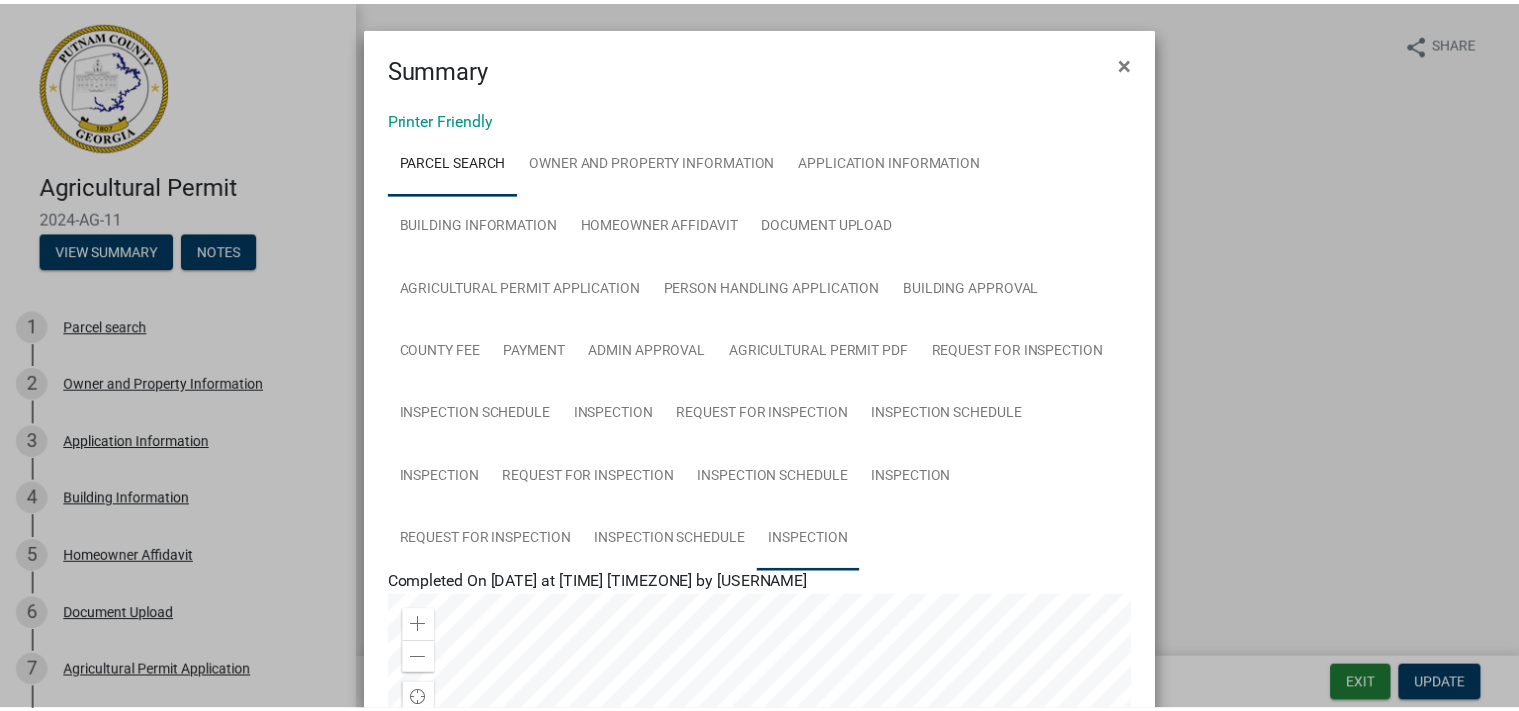 scroll, scrollTop: 0, scrollLeft: 0, axis: both 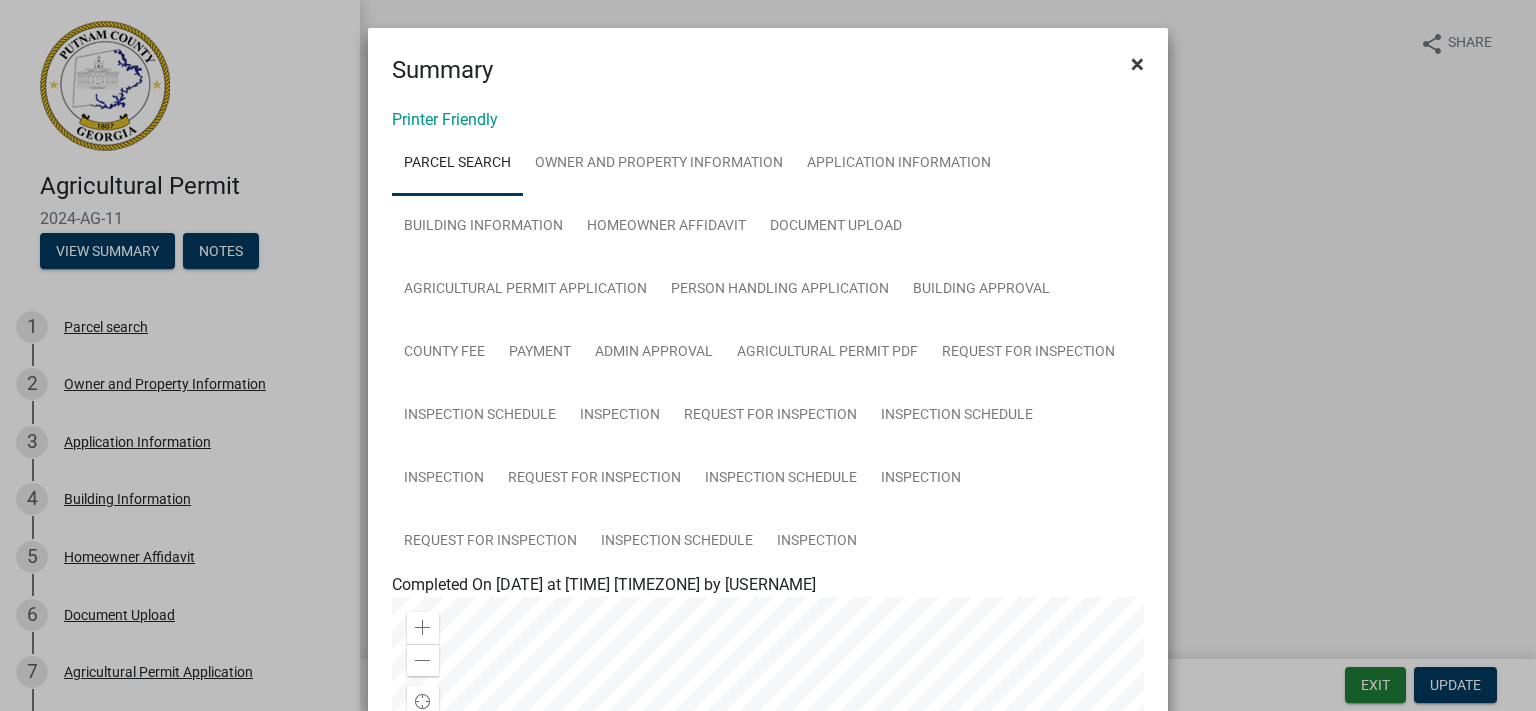 click on "×" 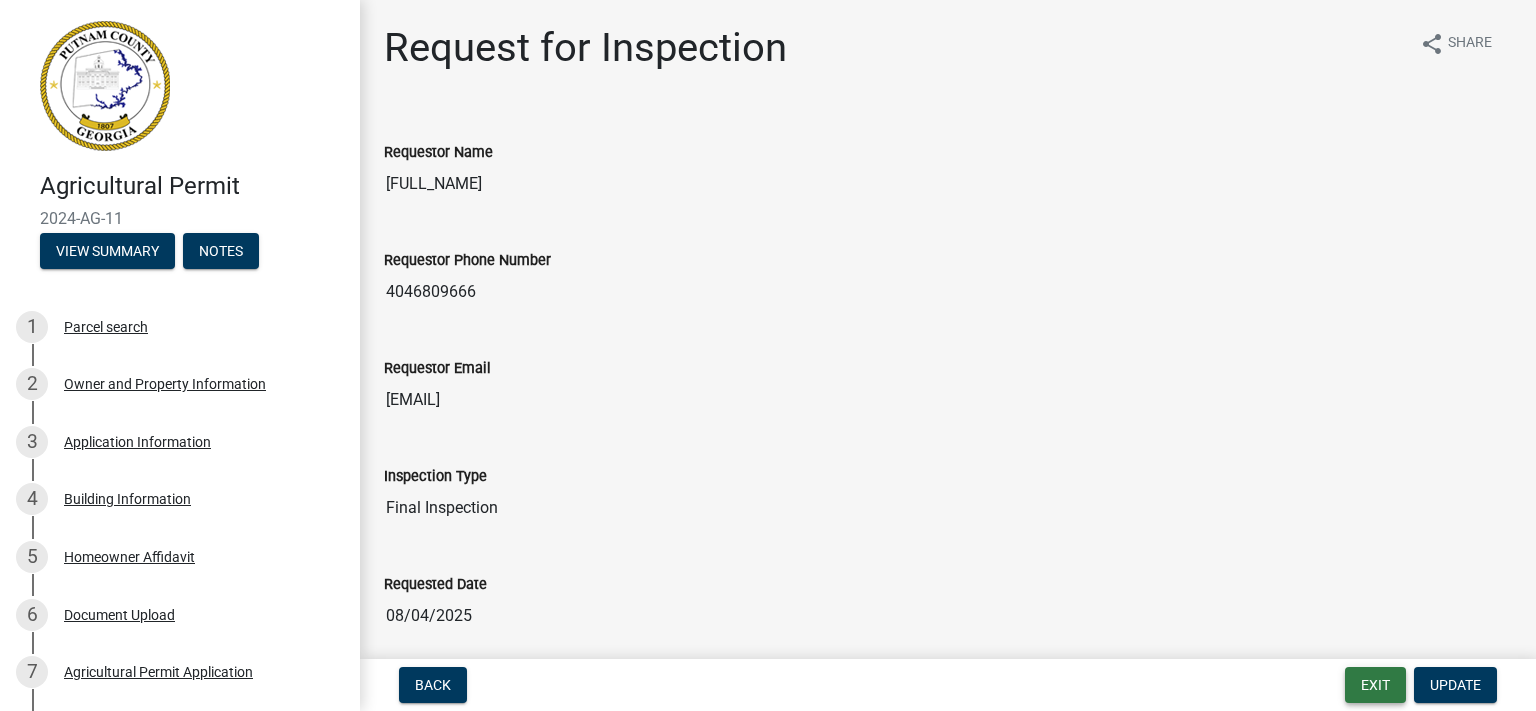 click on "Exit" at bounding box center (1375, 685) 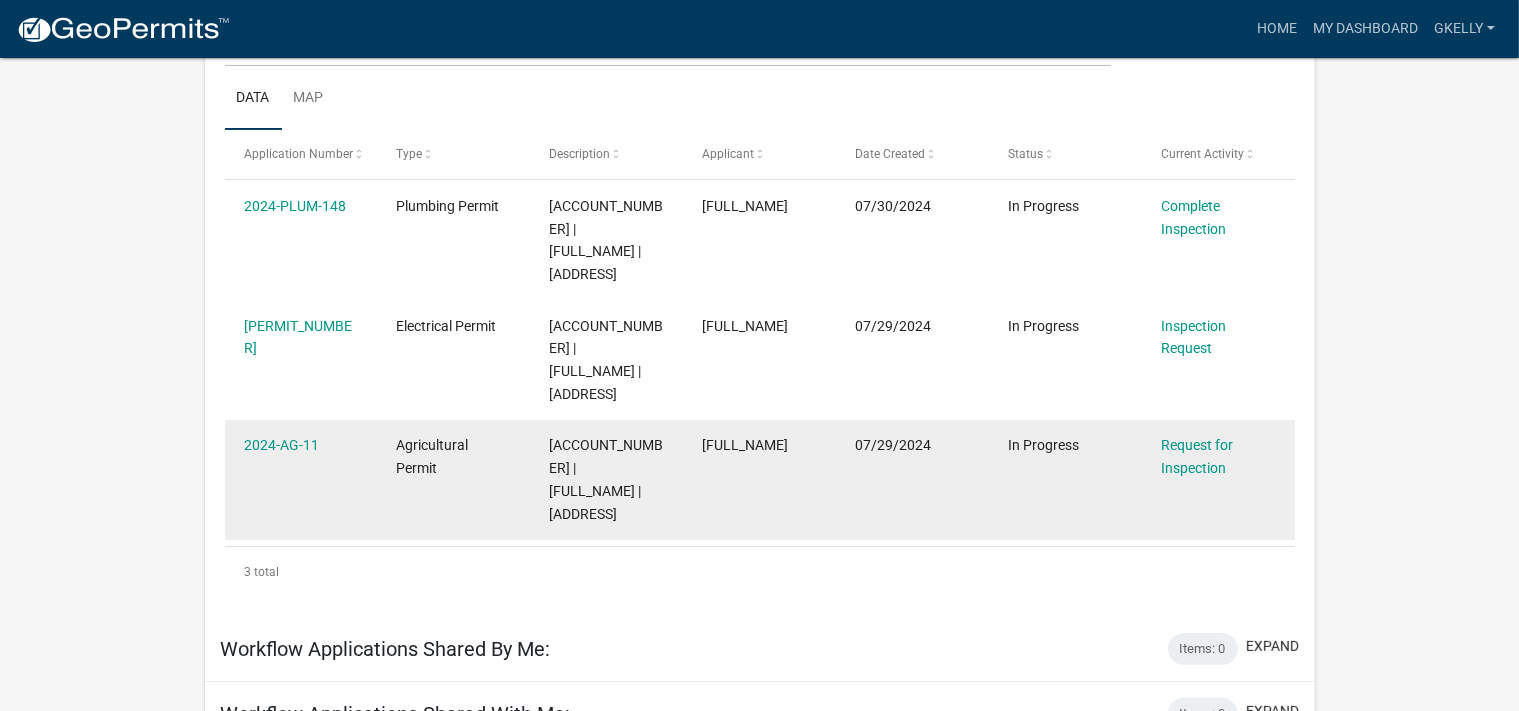scroll, scrollTop: 282, scrollLeft: 0, axis: vertical 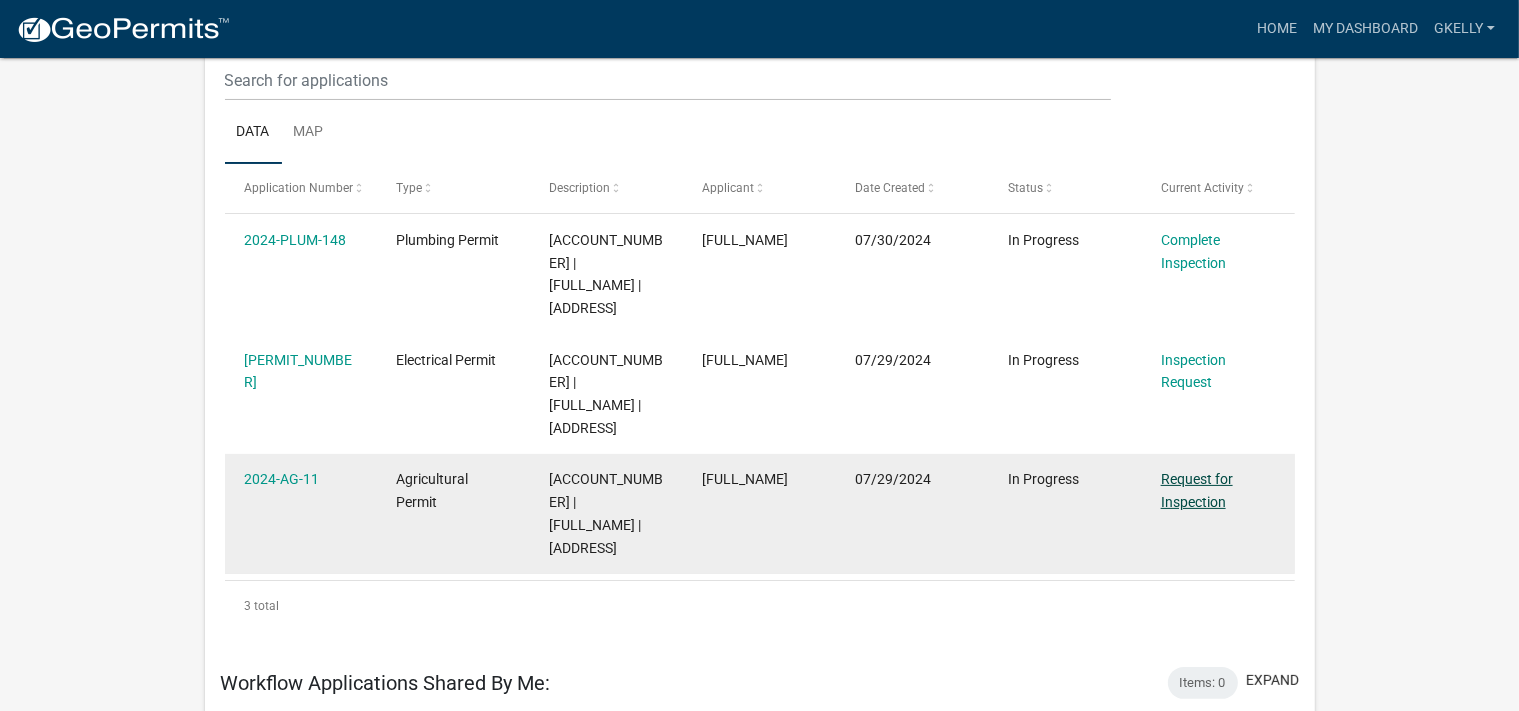 click on "Request for Inspection" 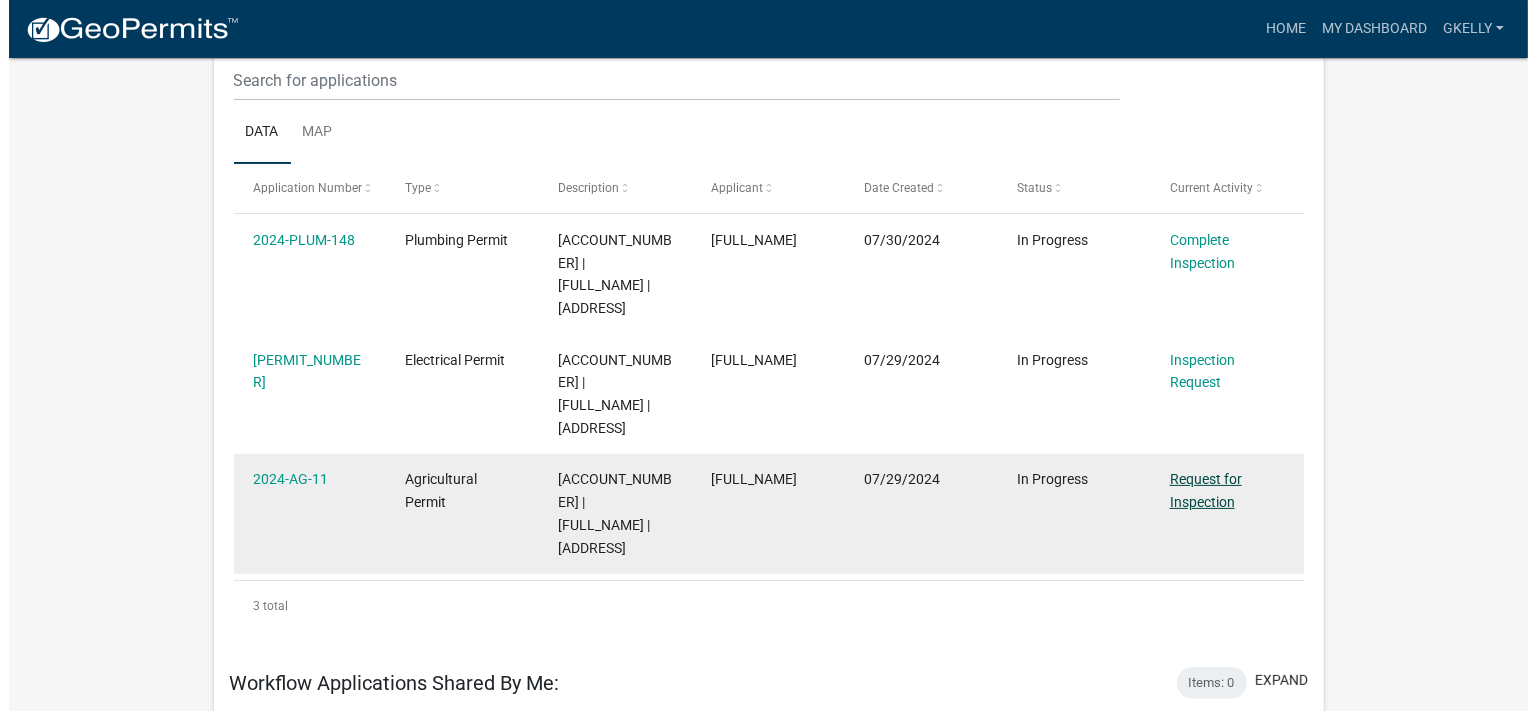 scroll, scrollTop: 0, scrollLeft: 0, axis: both 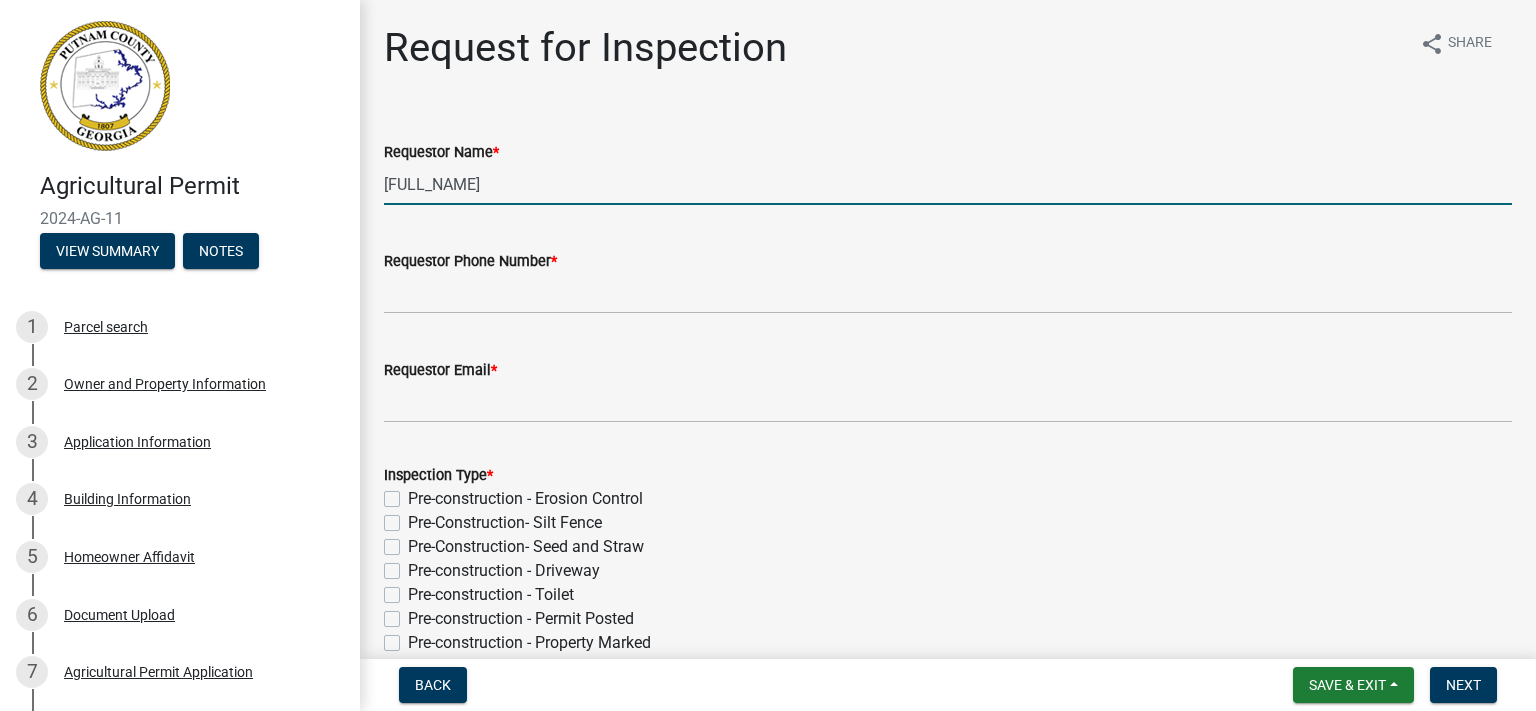drag, startPoint x: 514, startPoint y: 186, endPoint x: 355, endPoint y: 178, distance: 159.20113 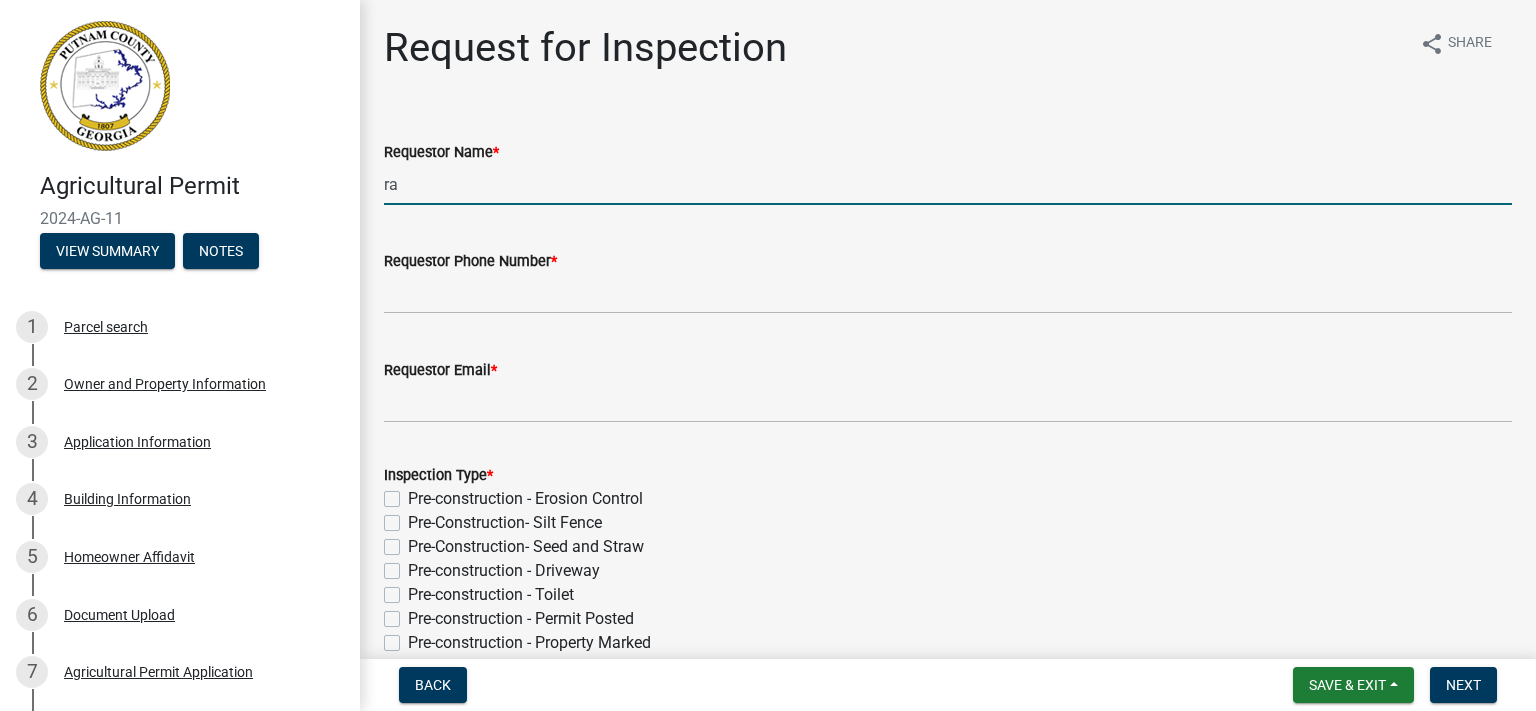 type on "r" 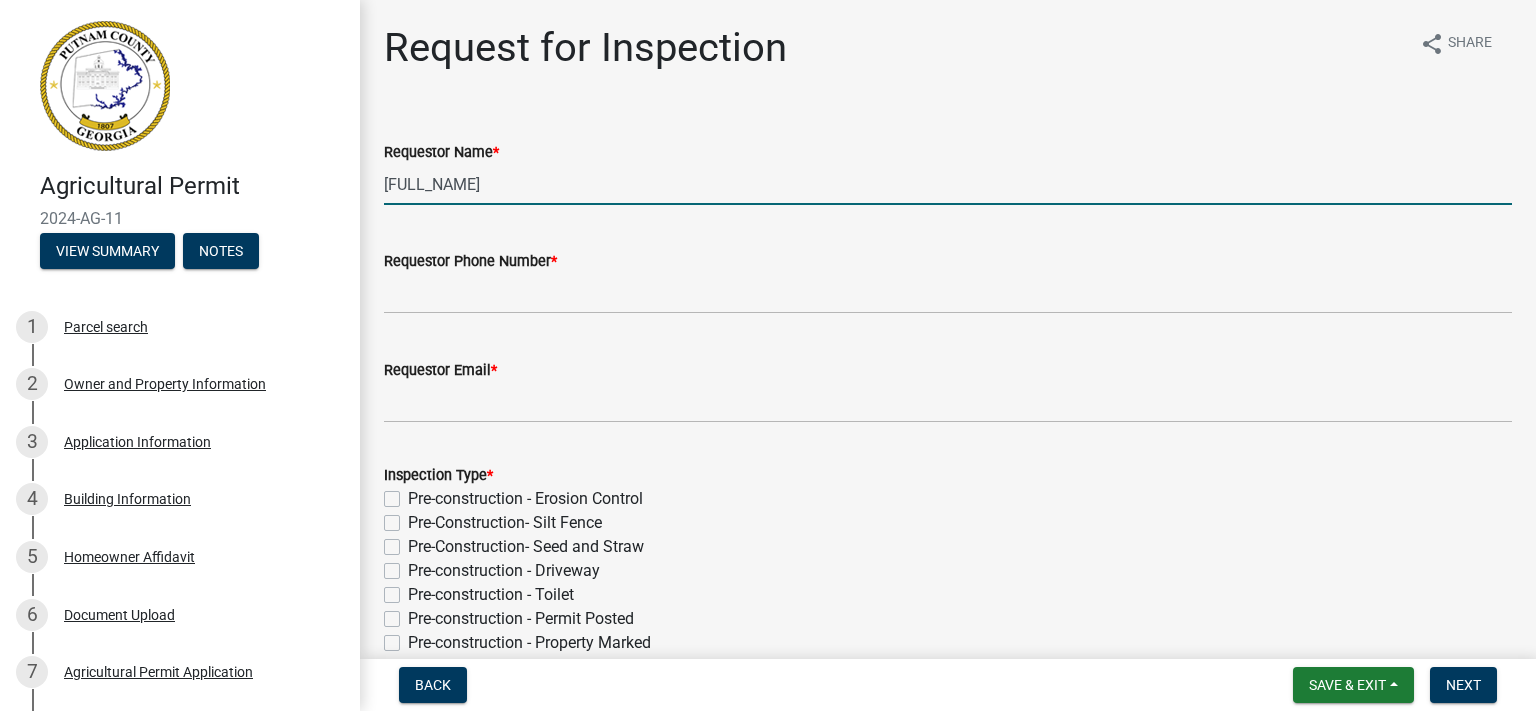 type on "[FULL_NAME]" 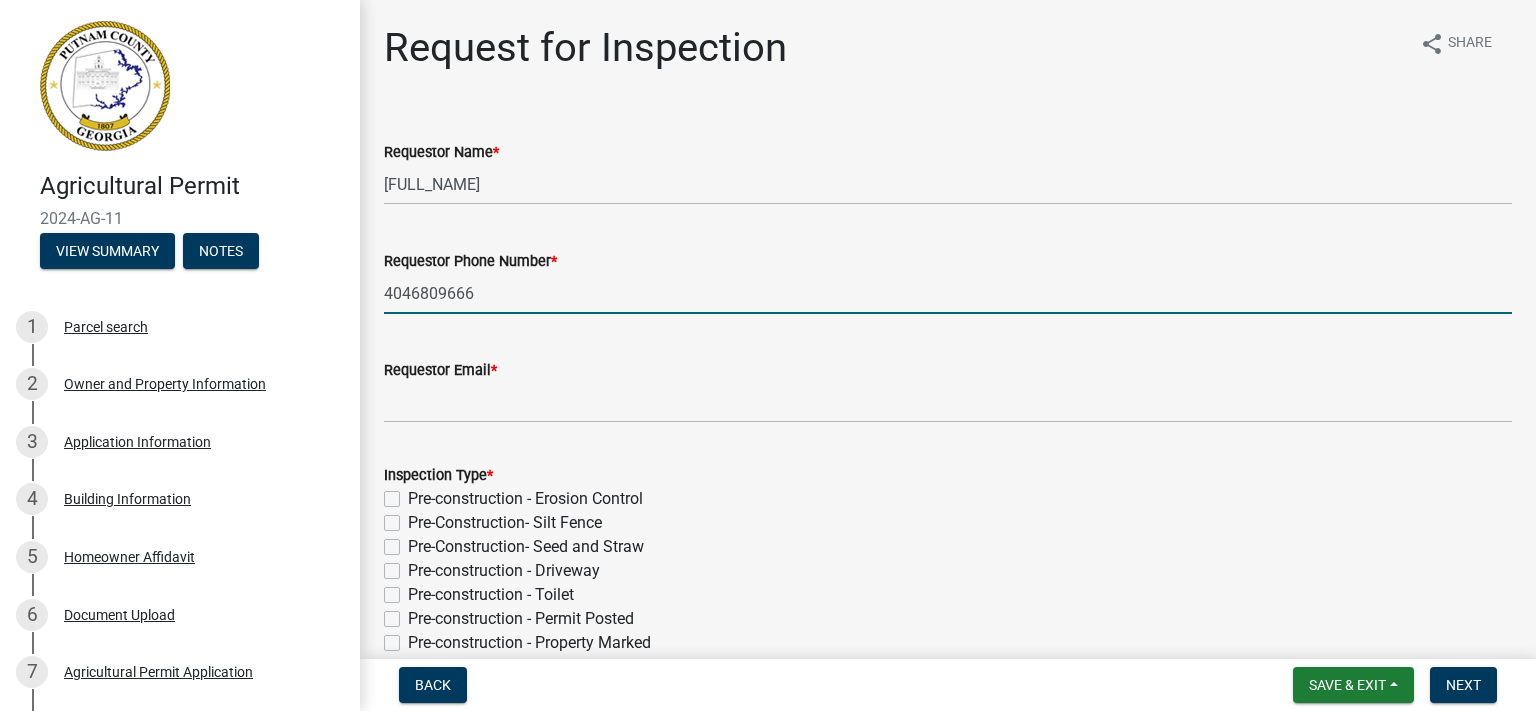 type on "4046809666" 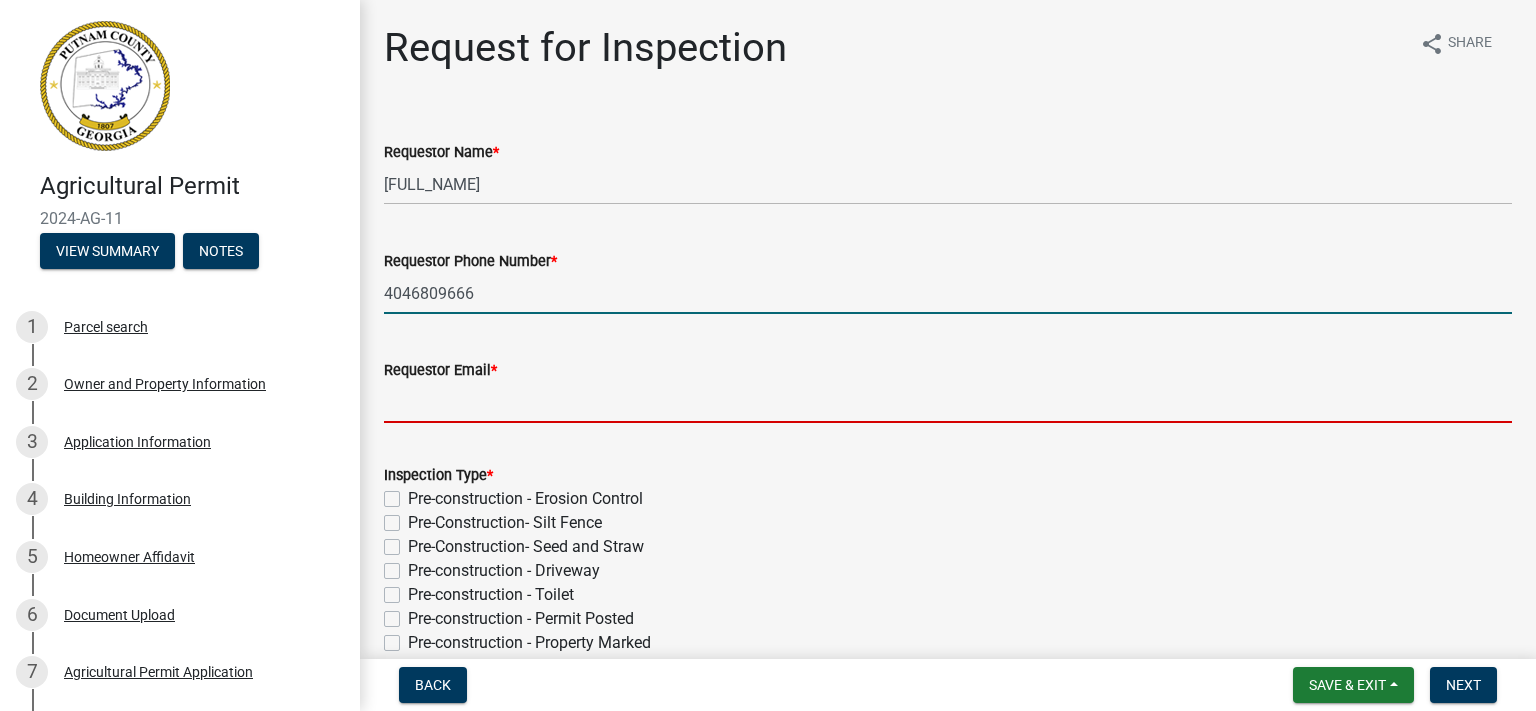 click on "Requestor Email  *" at bounding box center (948, 402) 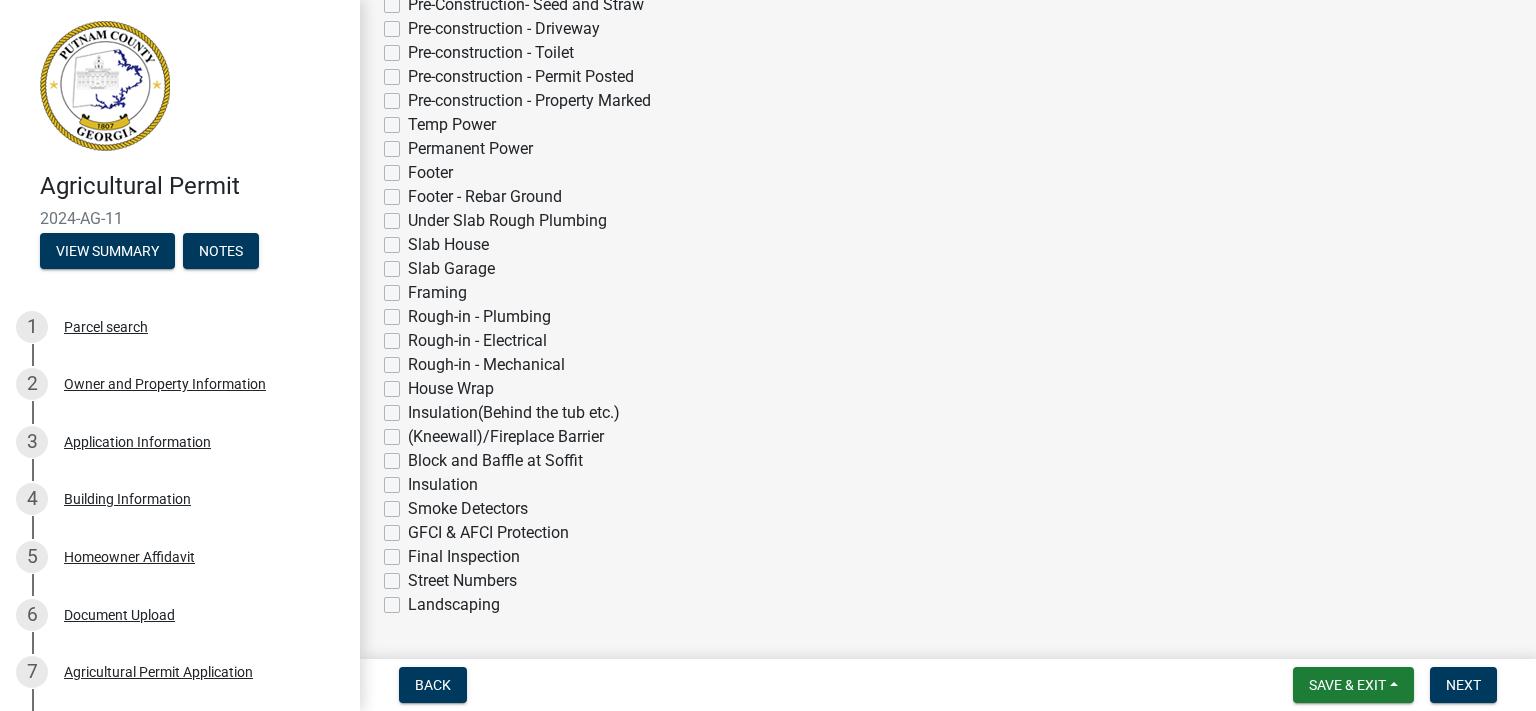 scroll, scrollTop: 576, scrollLeft: 0, axis: vertical 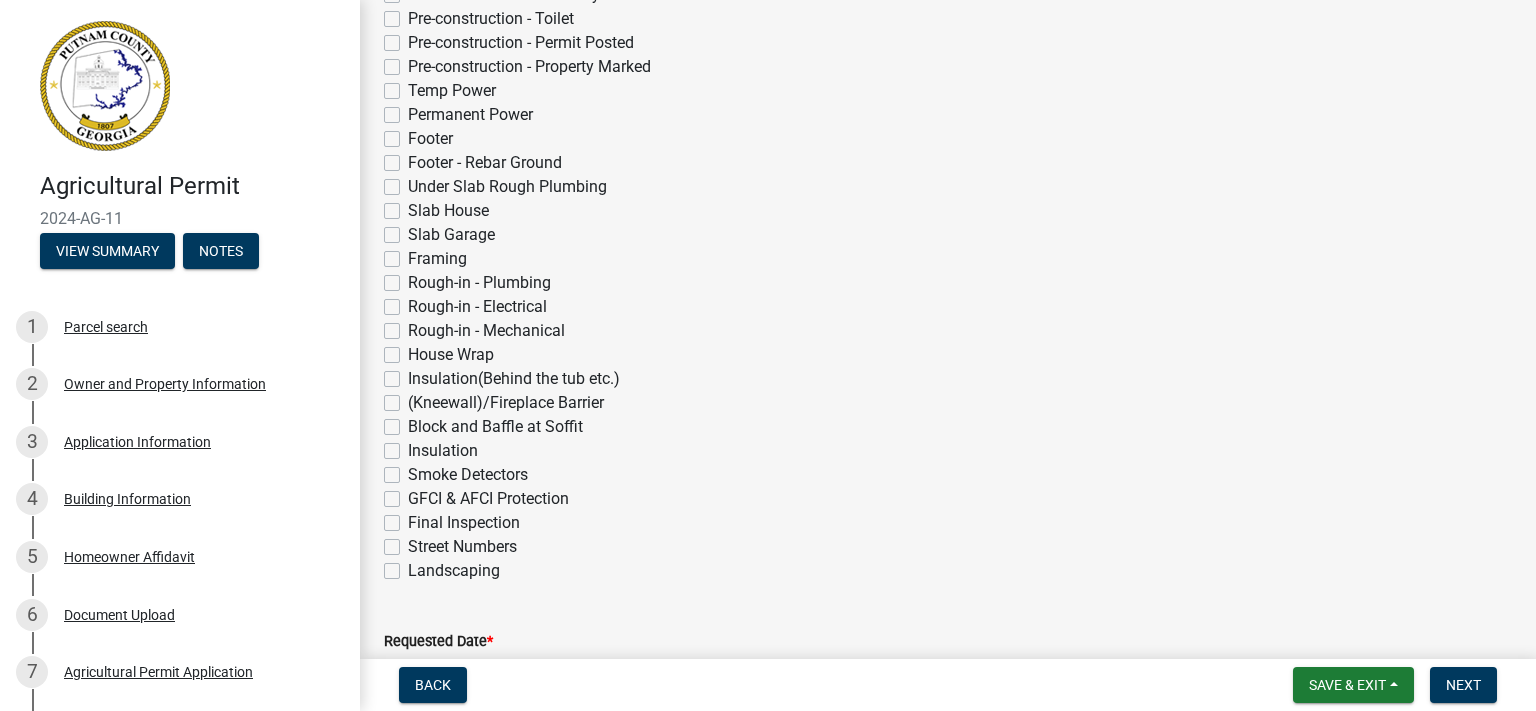 type on "[EMAIL]" 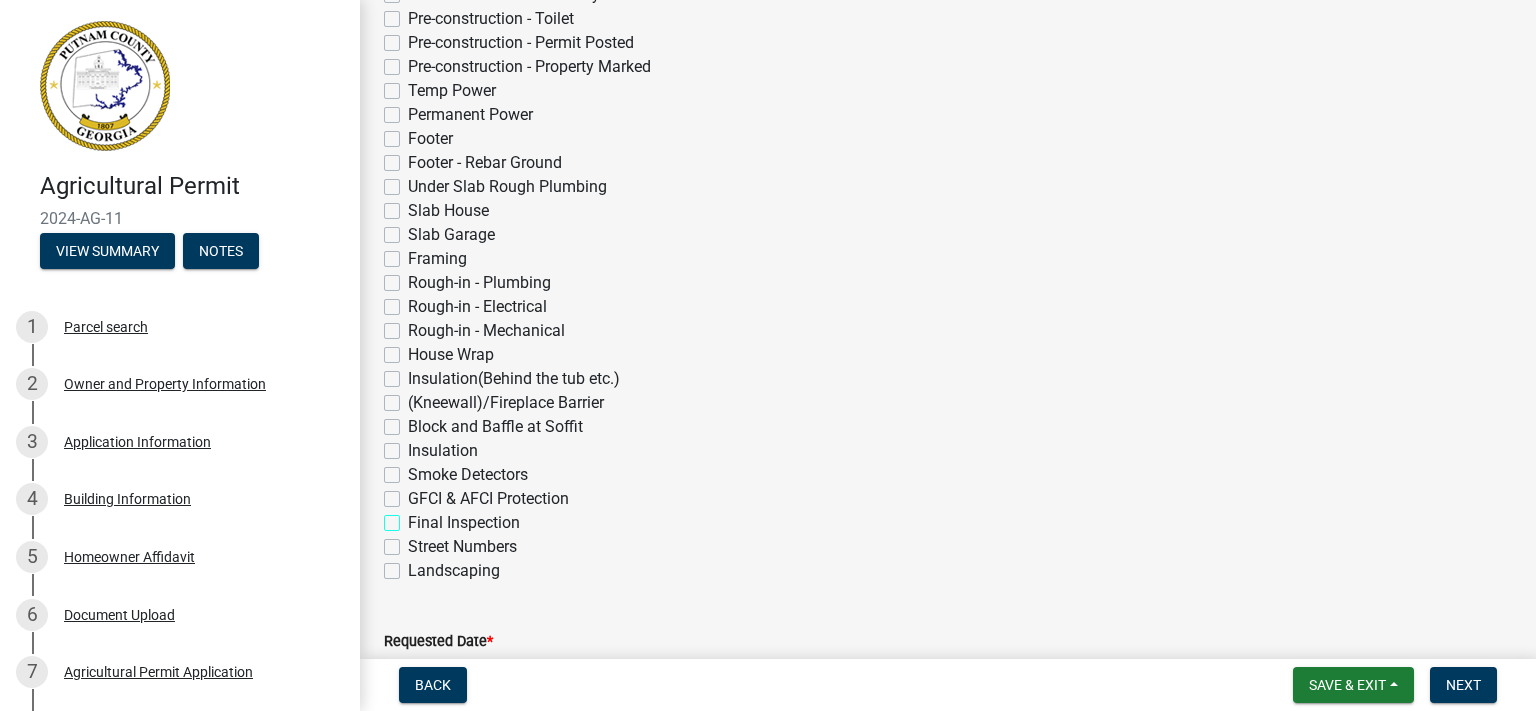 click on "Final Inspection" at bounding box center (414, 517) 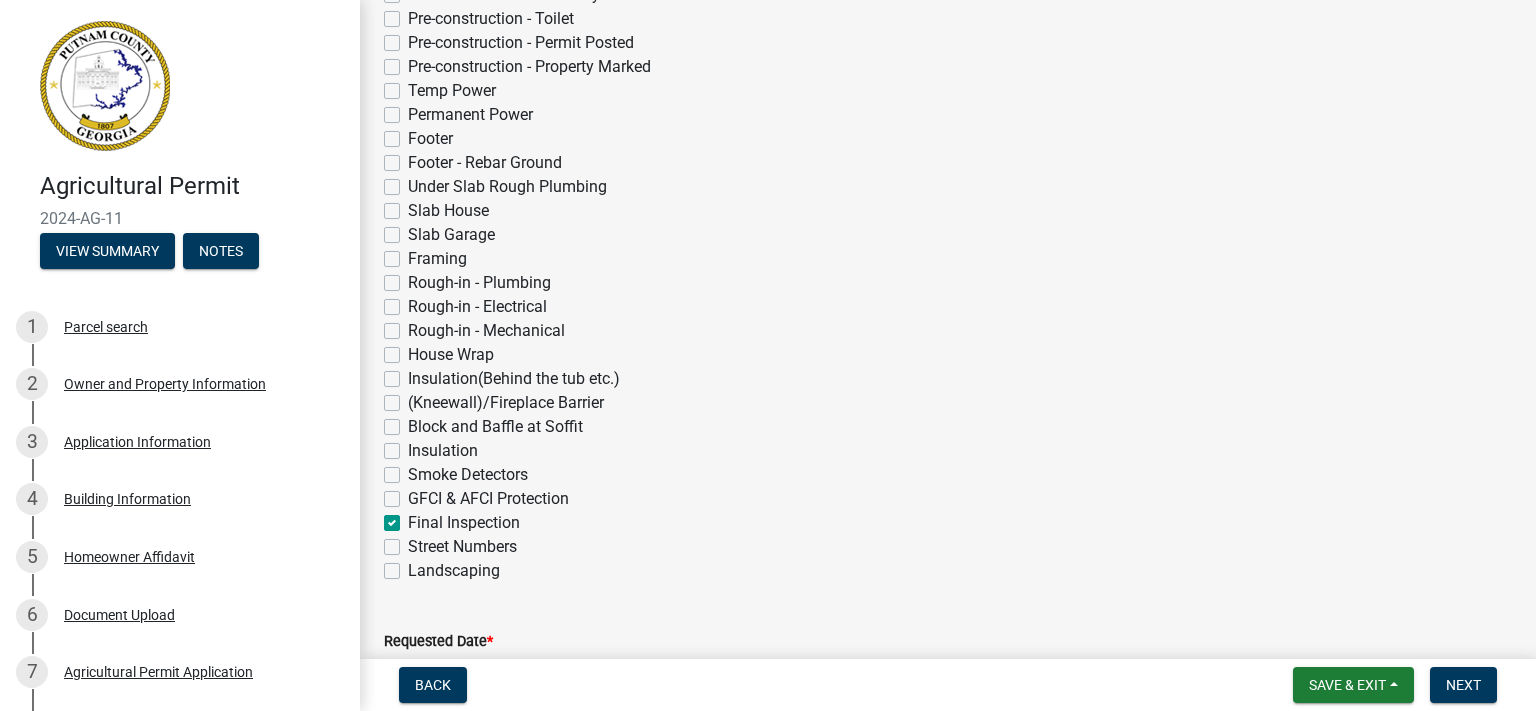 checkbox on "false" 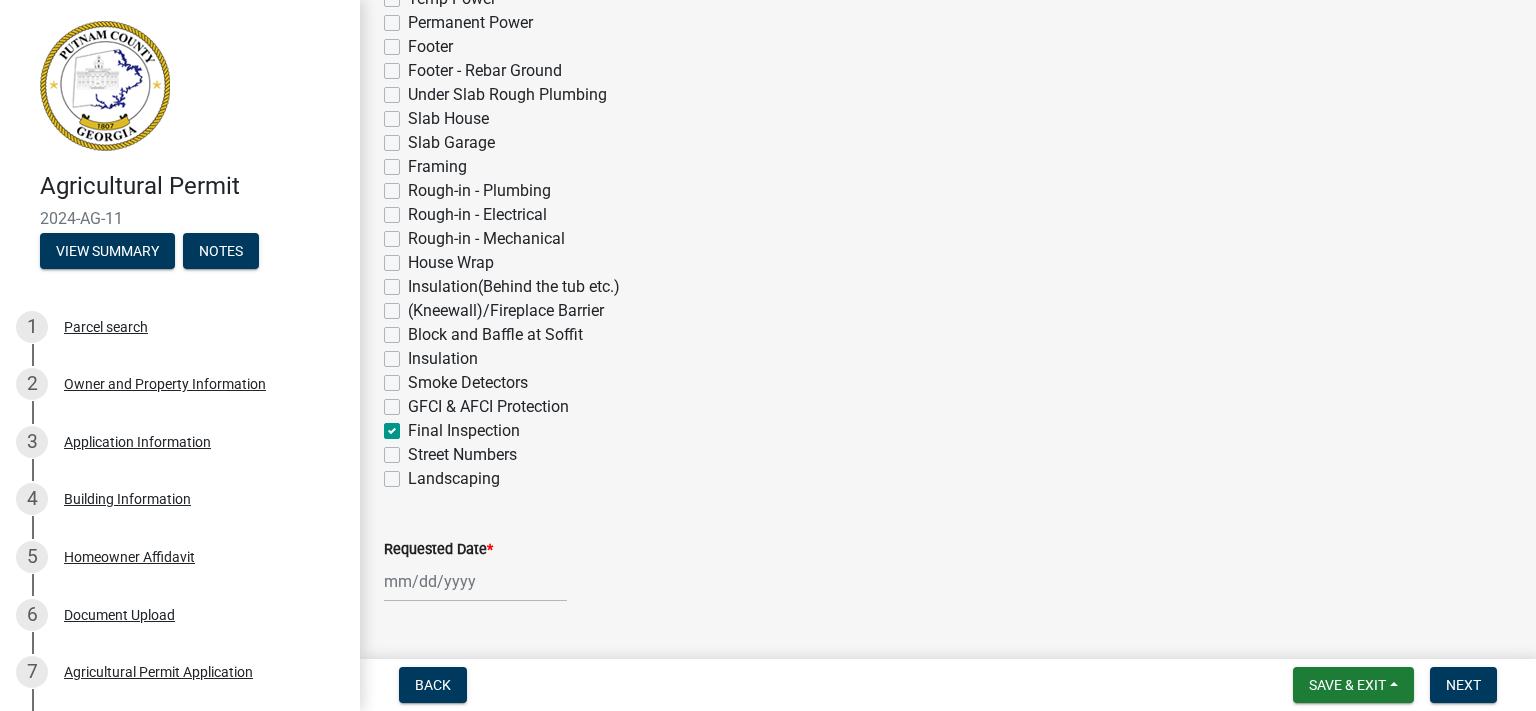 scroll, scrollTop: 691, scrollLeft: 0, axis: vertical 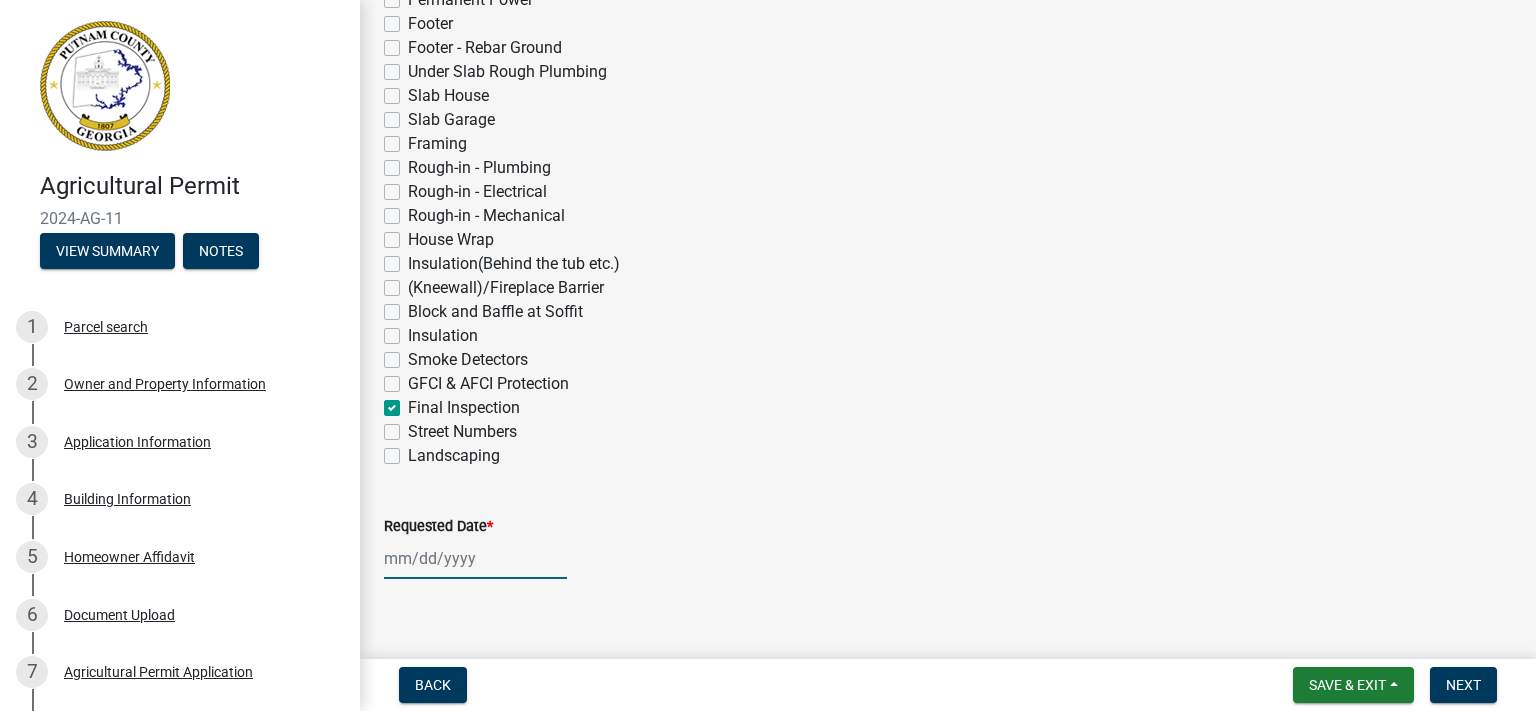 click on "Requested Date  *" at bounding box center (475, 558) 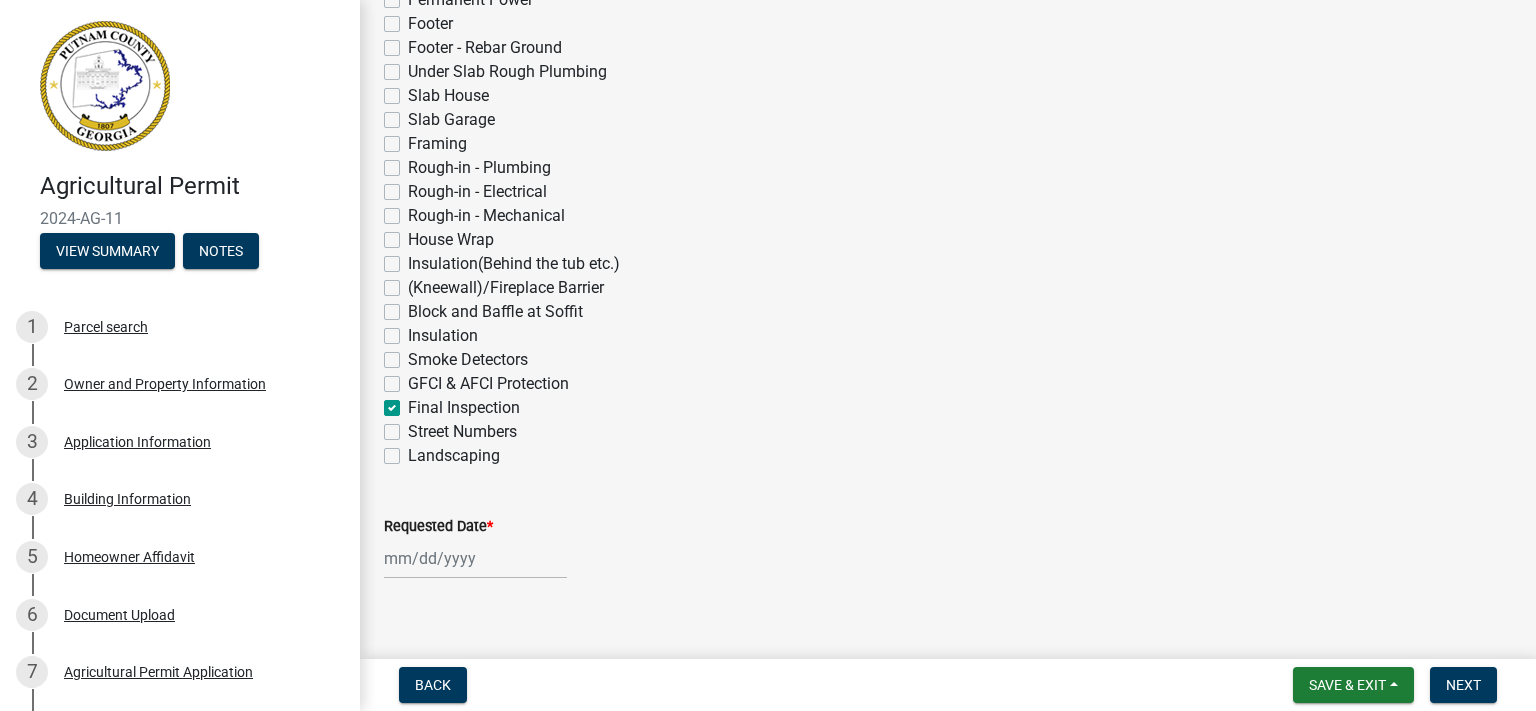 select on "8" 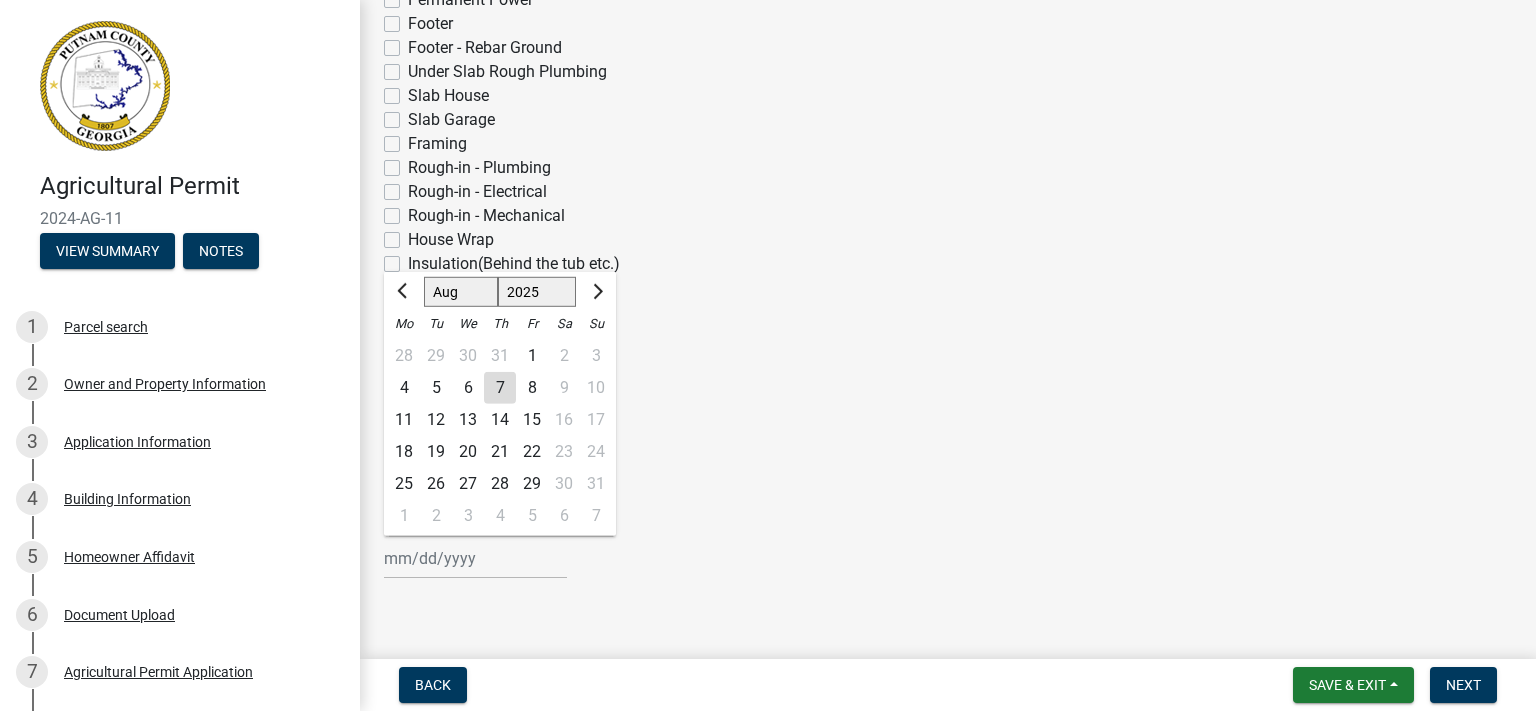 click on "12" 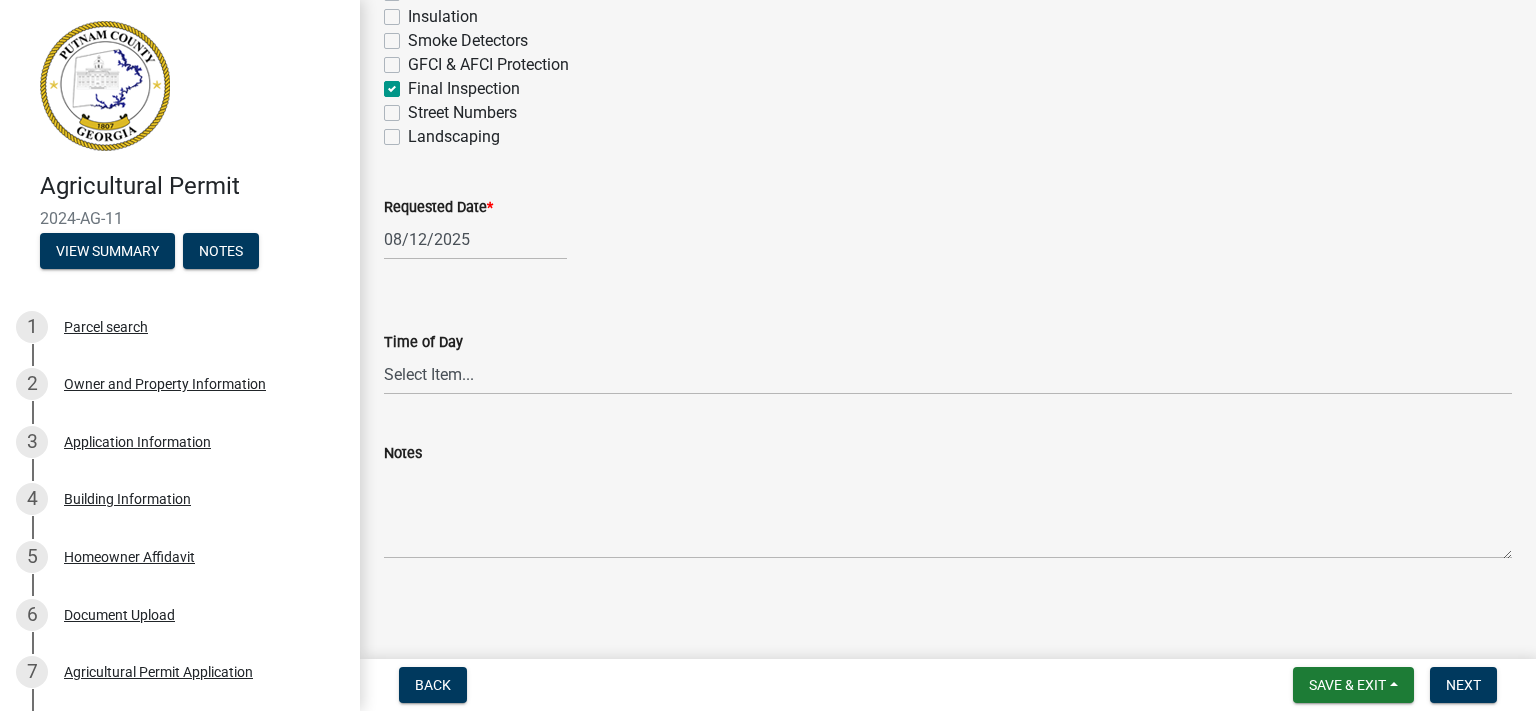 scroll, scrollTop: 1012, scrollLeft: 0, axis: vertical 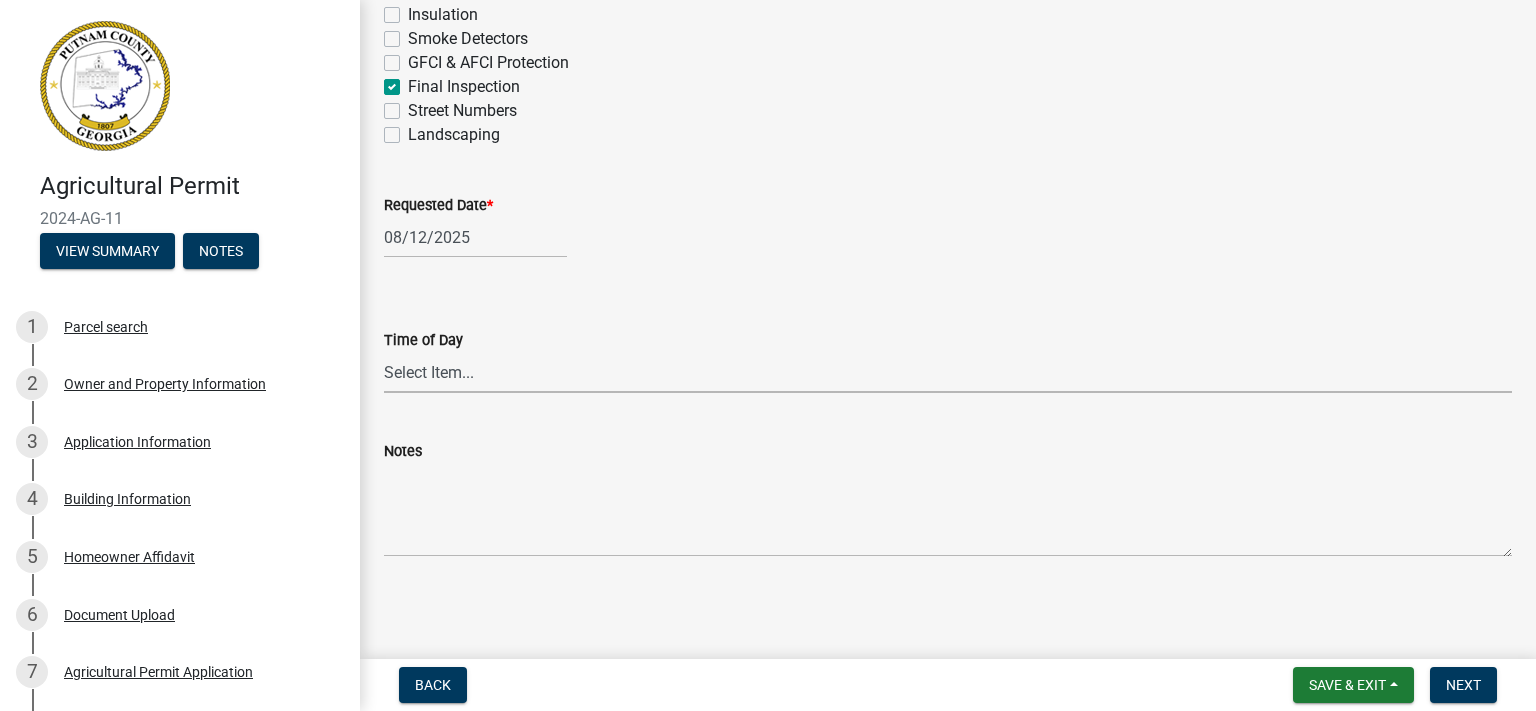 click on "Select Item...   AM   PM" at bounding box center (948, 372) 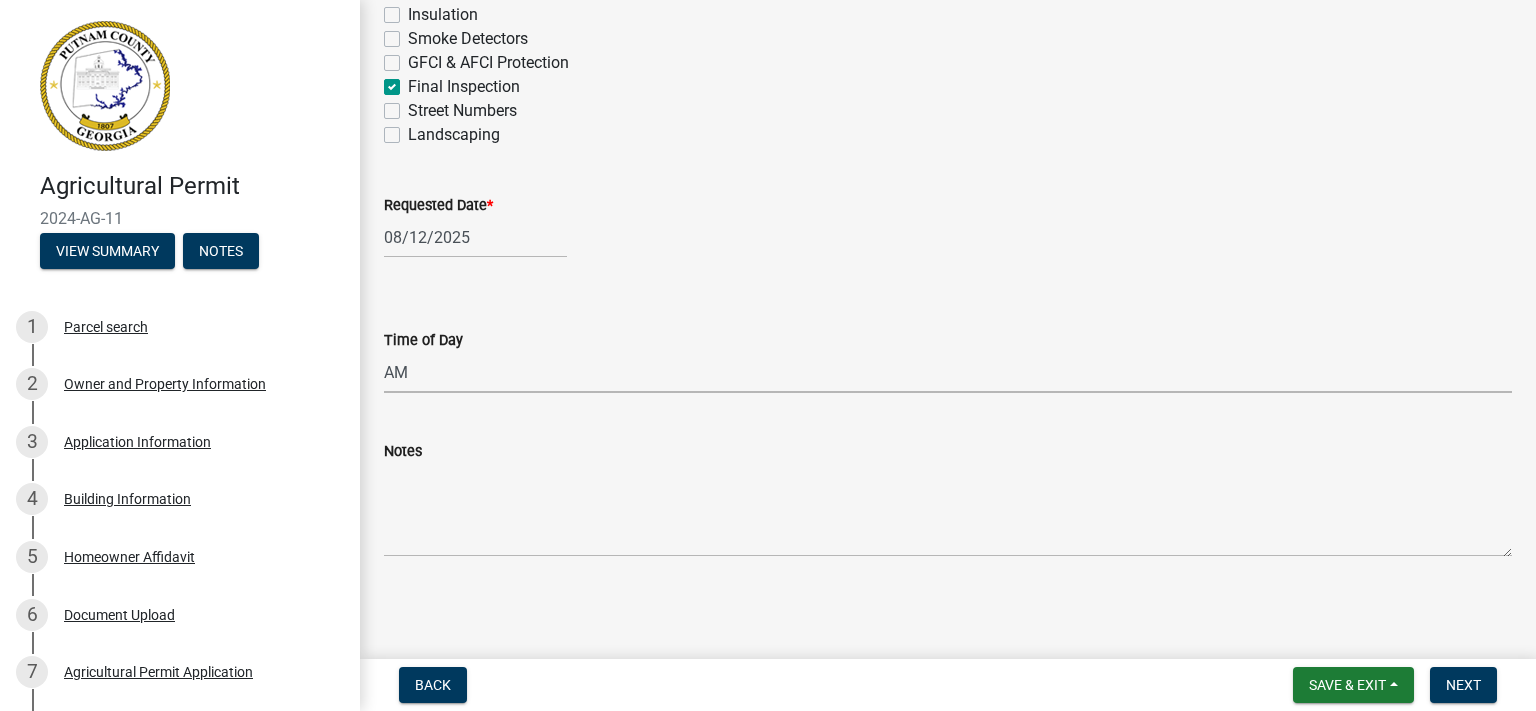 click on "AM" at bounding box center (0, 0) 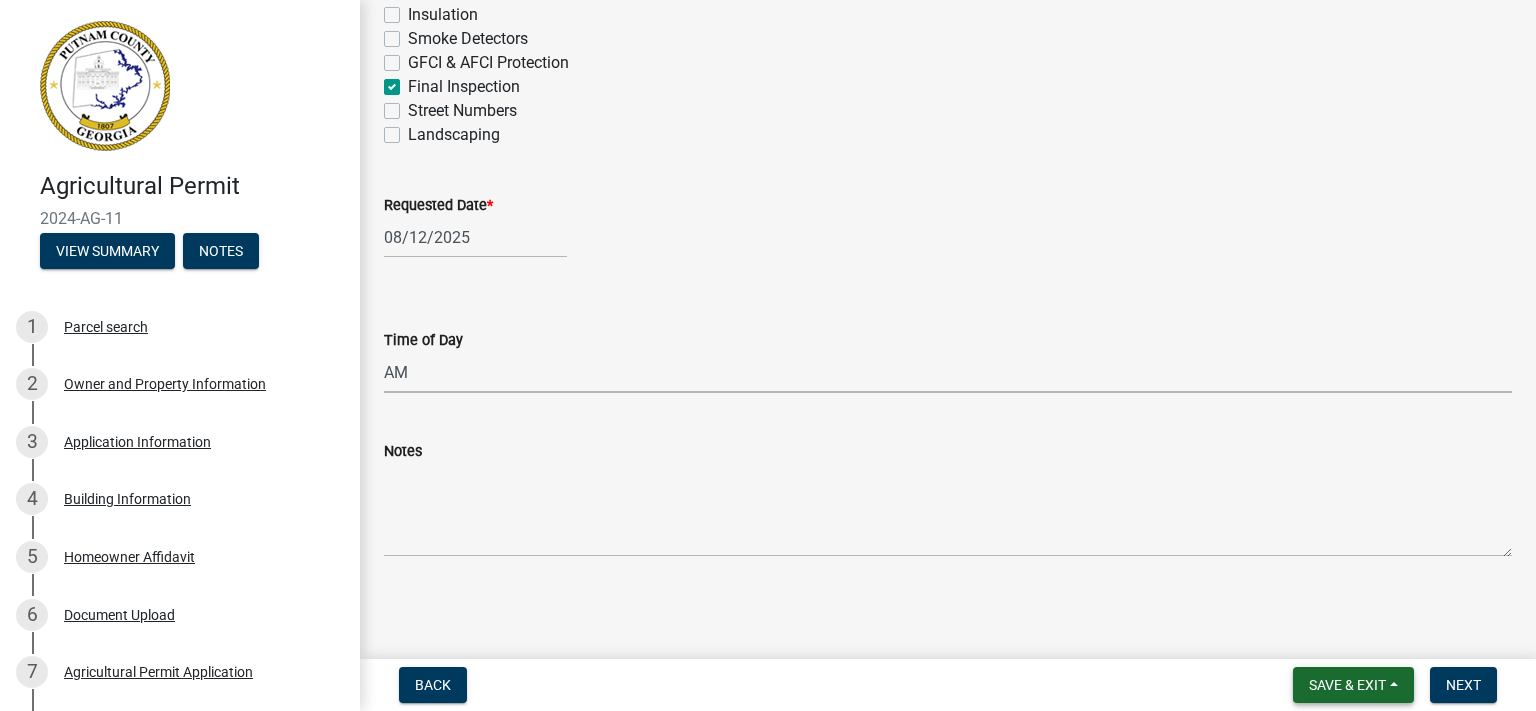click on "Save & Exit" at bounding box center [1347, 685] 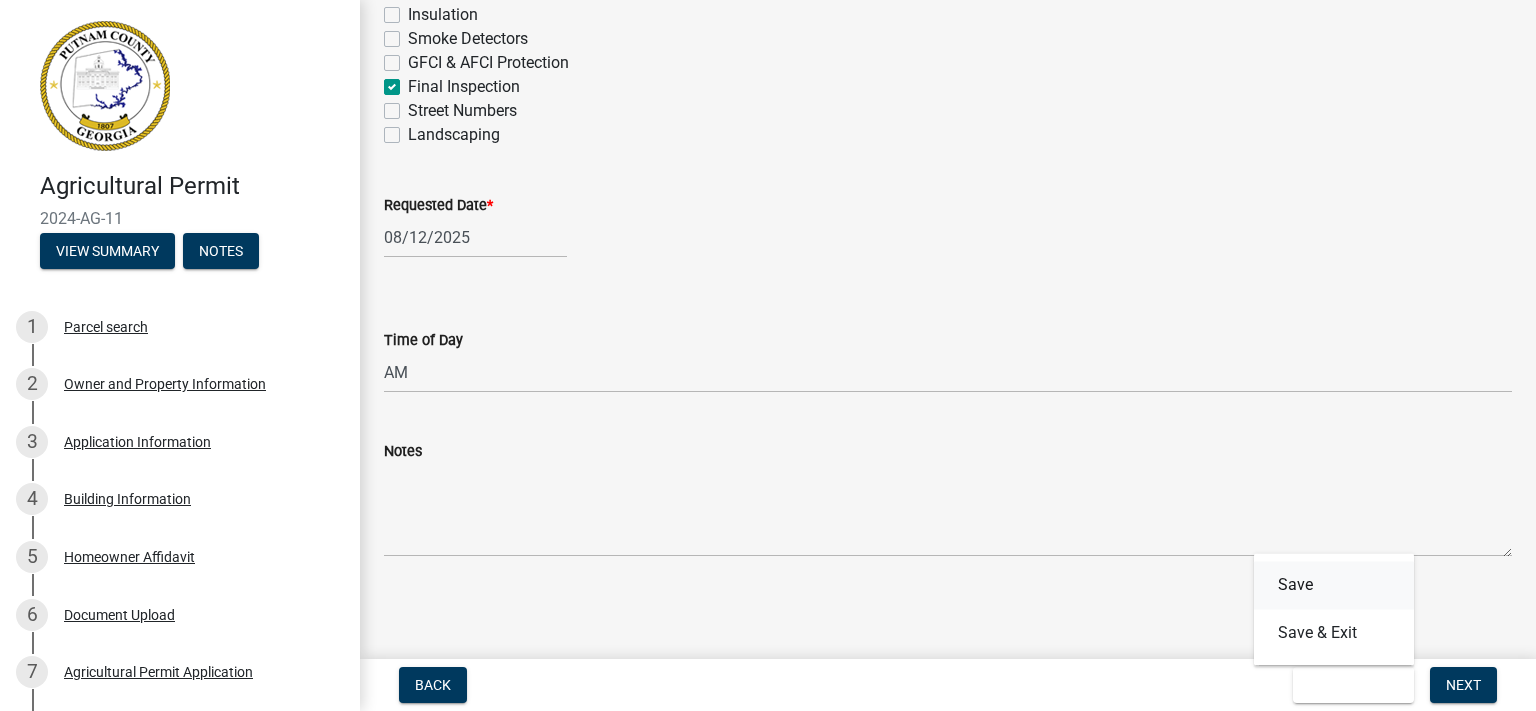 click on "Save" at bounding box center (1334, 585) 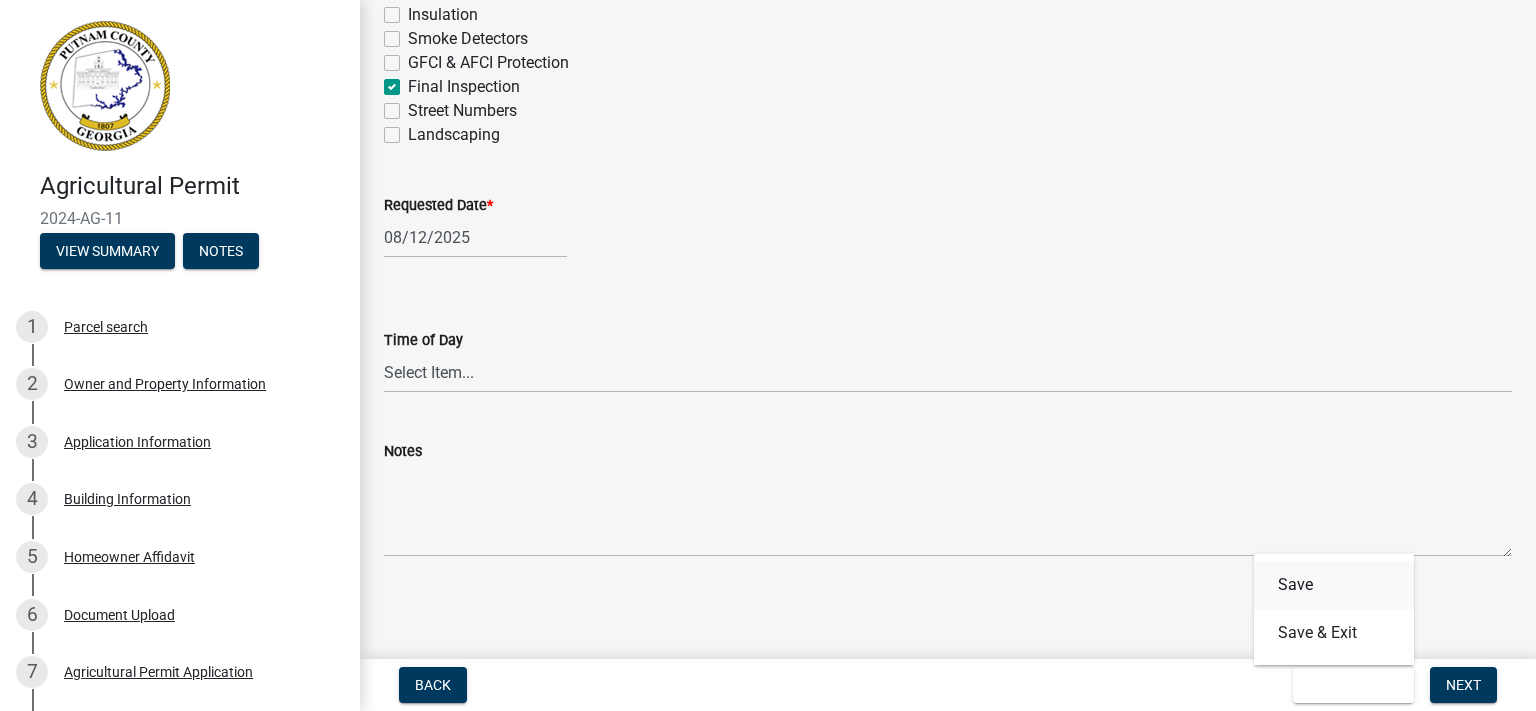 scroll, scrollTop: 0, scrollLeft: 0, axis: both 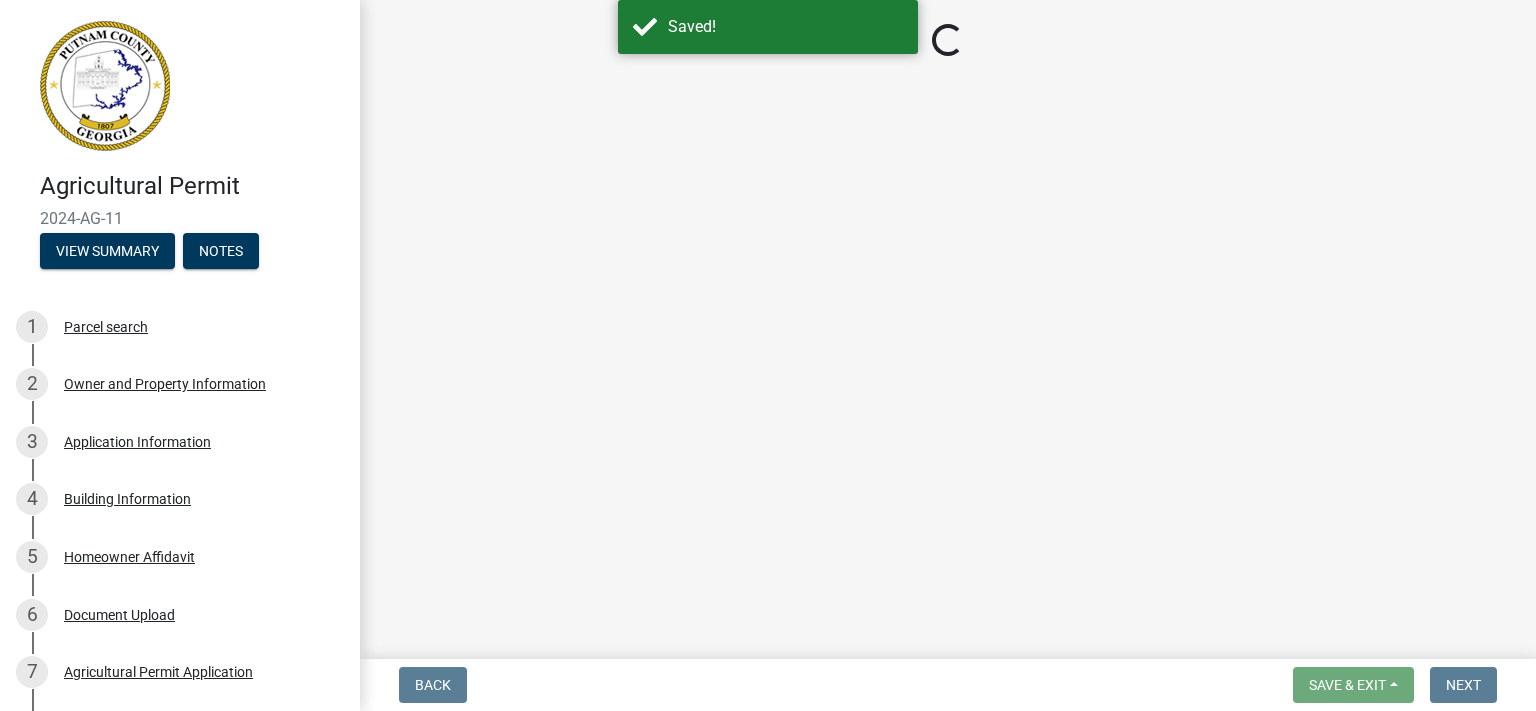 select on "8aacb760-3938-4776-aad4-75b78dc682eb" 